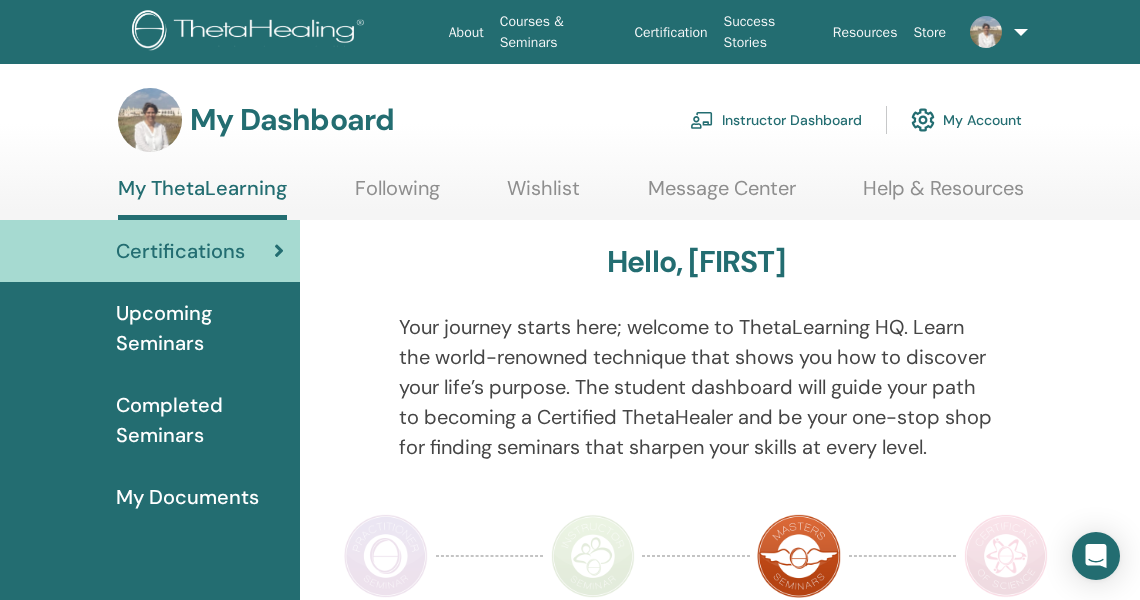 scroll, scrollTop: 0, scrollLeft: 0, axis: both 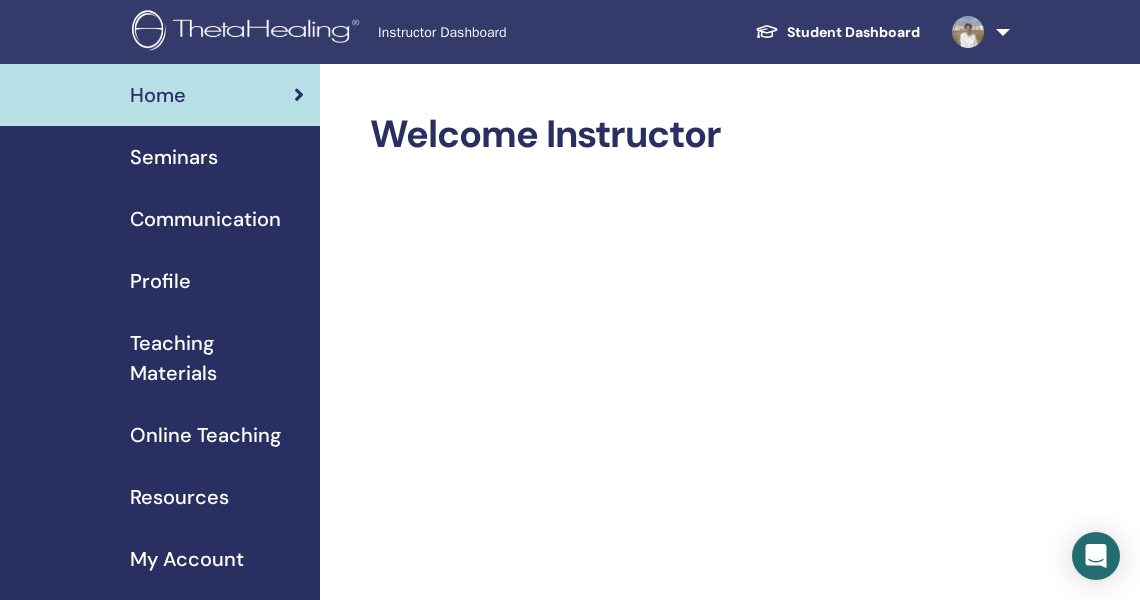 click on "Online Teaching" at bounding box center [205, 435] 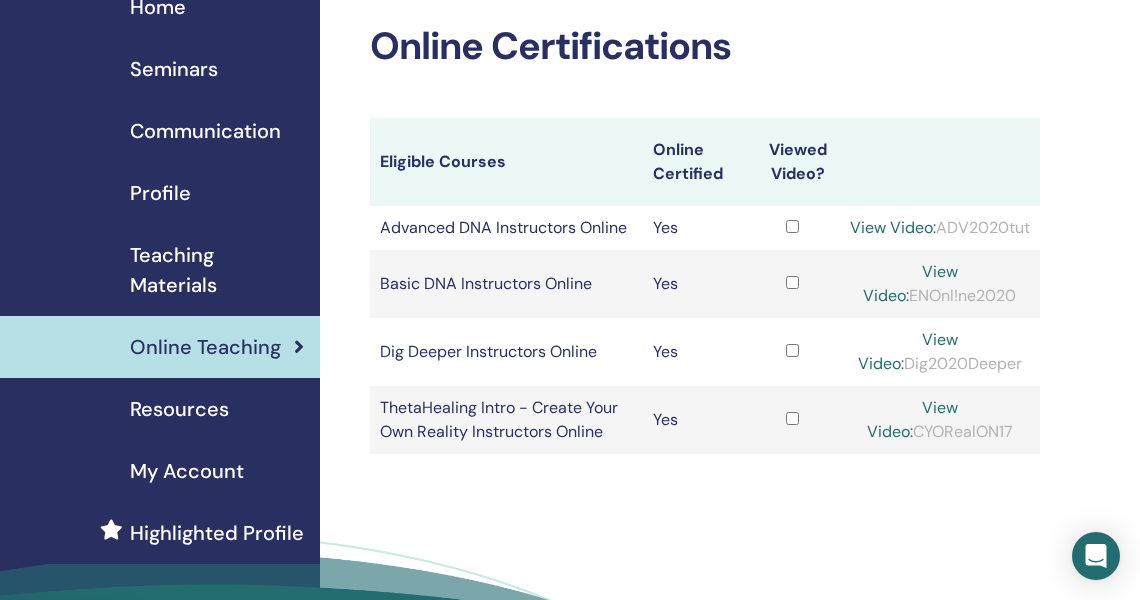scroll, scrollTop: 87, scrollLeft: 0, axis: vertical 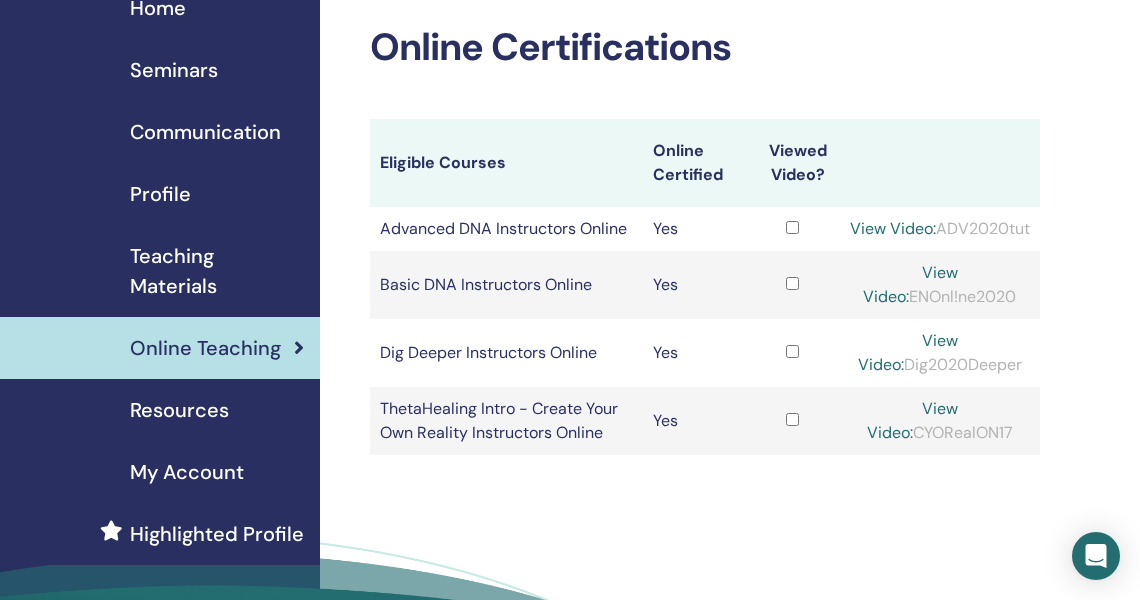 click on "Seminars" at bounding box center (174, 70) 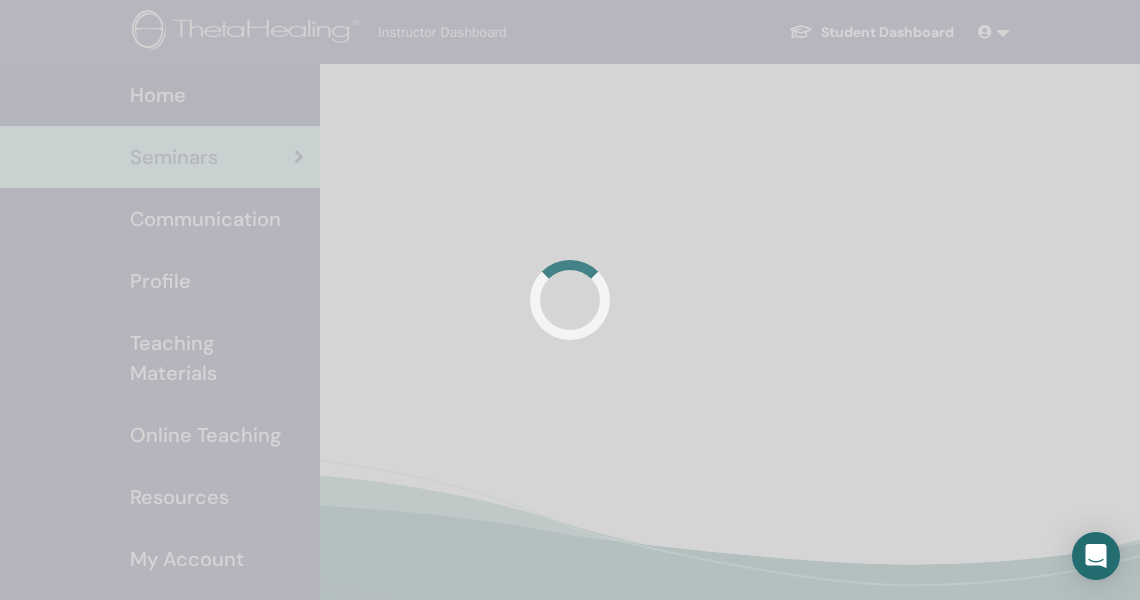 scroll, scrollTop: 0, scrollLeft: 0, axis: both 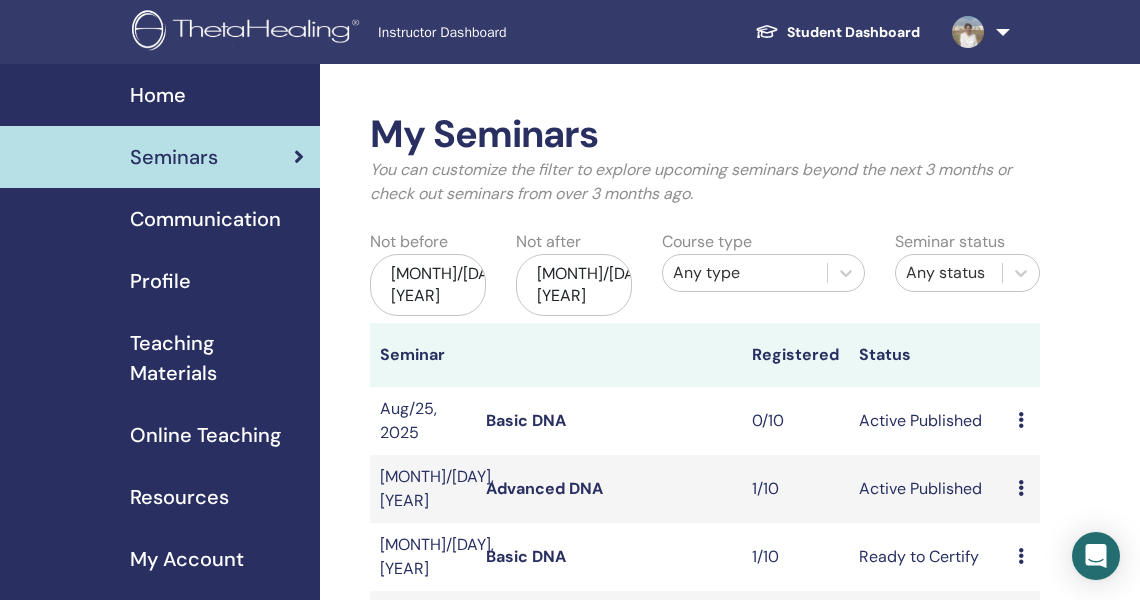click on "Preview Edit Attendees Cancel" at bounding box center (1024, 421) 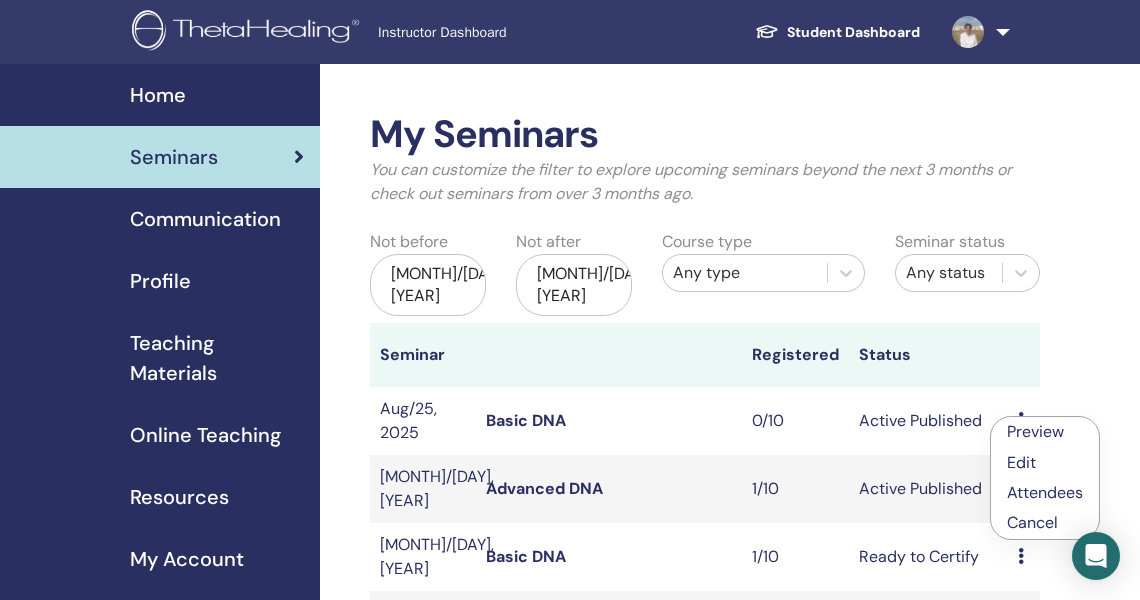 click on "Preview" at bounding box center [1035, 431] 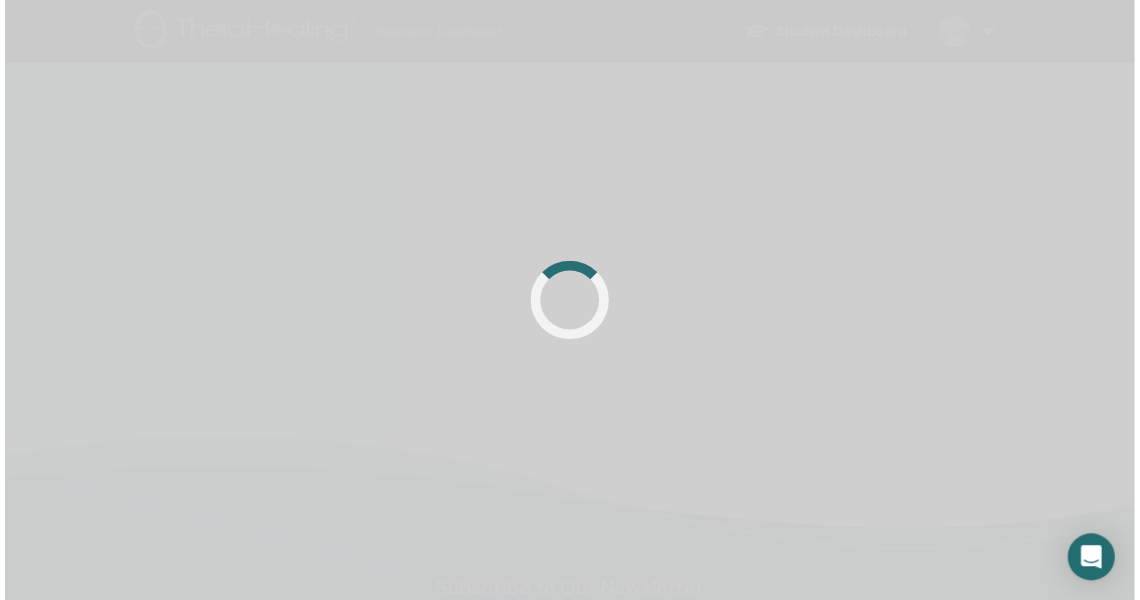 scroll, scrollTop: 0, scrollLeft: 0, axis: both 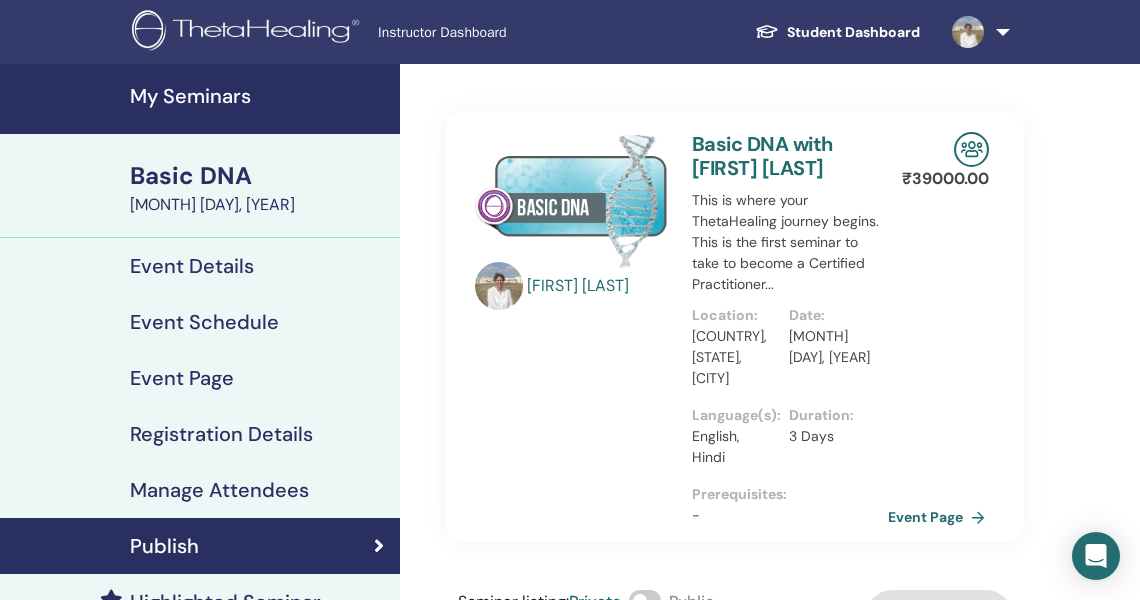 click on "Event Page" at bounding box center [940, 517] 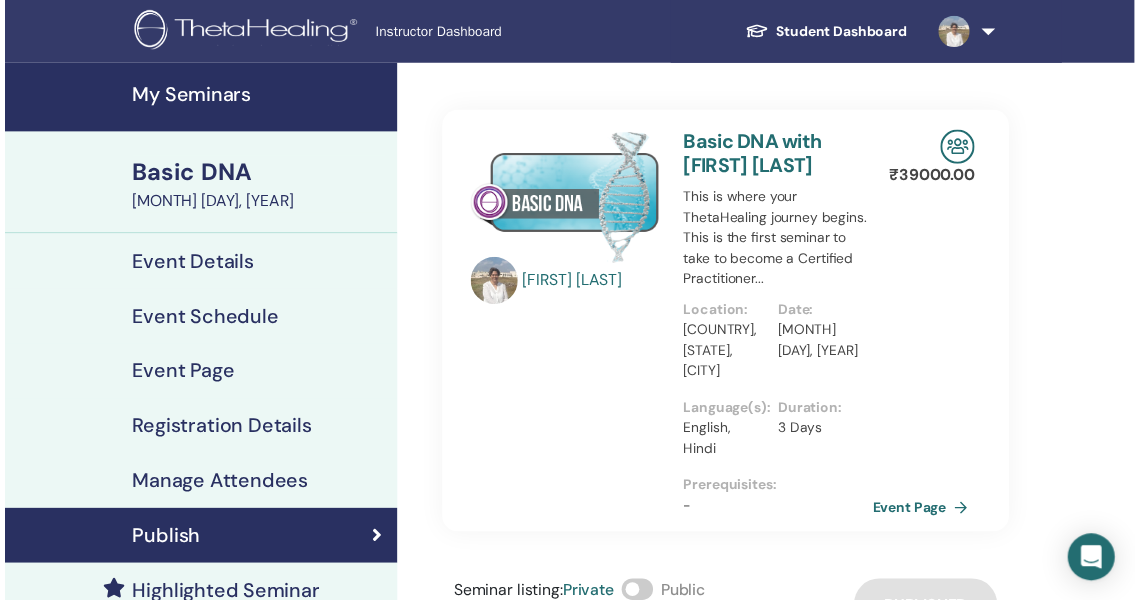 scroll, scrollTop: 0, scrollLeft: 0, axis: both 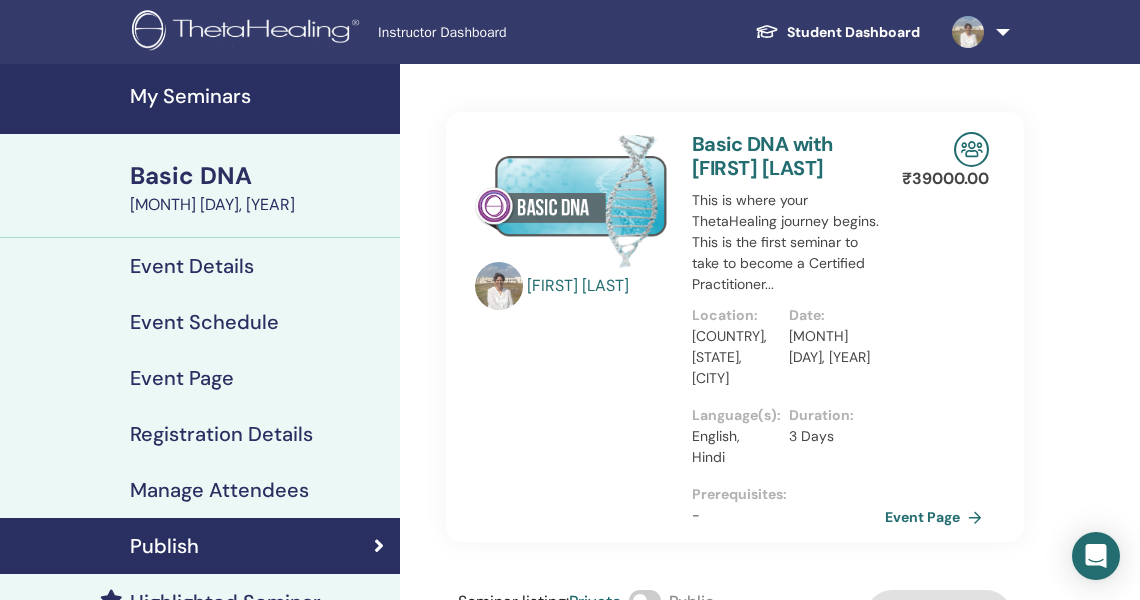 click on "Registration Details" at bounding box center [221, 434] 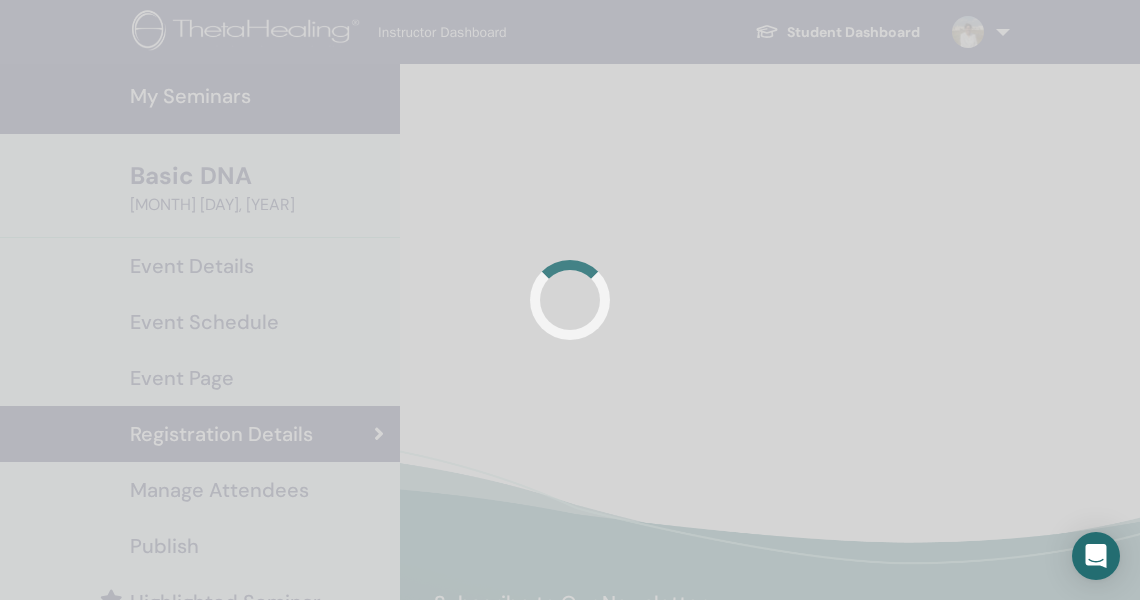 click at bounding box center [570, 300] 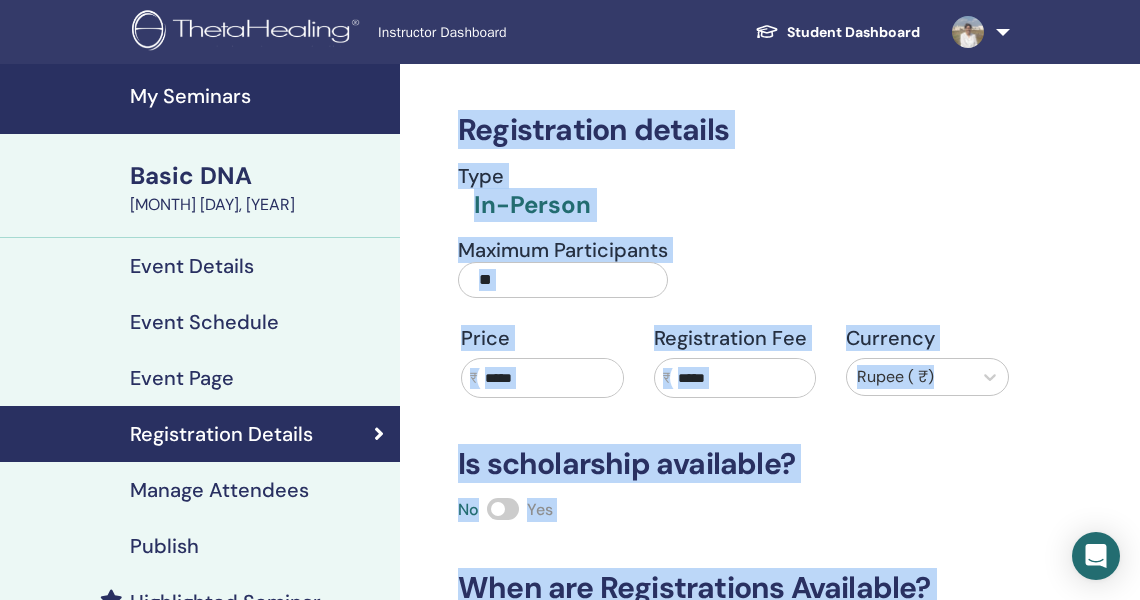 click on "Is scholarship available?" at bounding box center [735, 464] 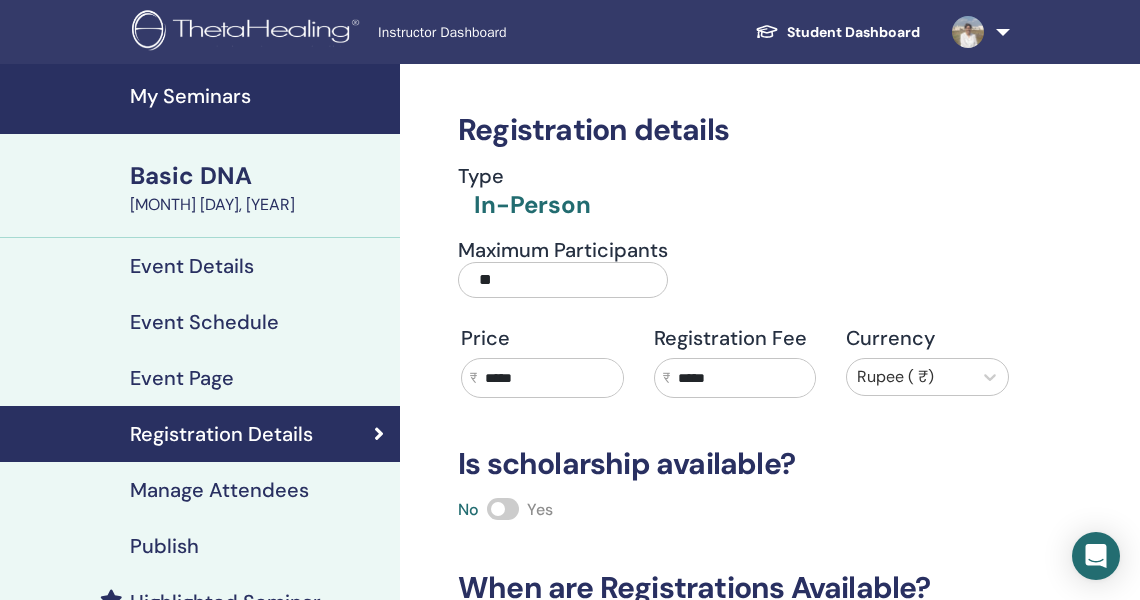 click on "*****" at bounding box center (550, 378) 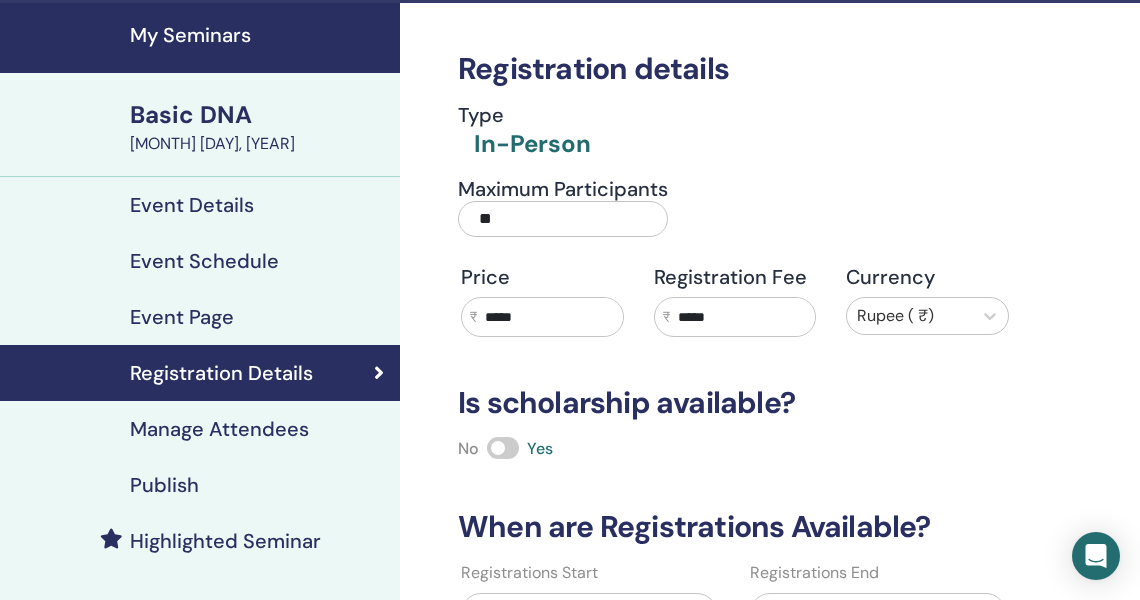 scroll, scrollTop: 60, scrollLeft: 0, axis: vertical 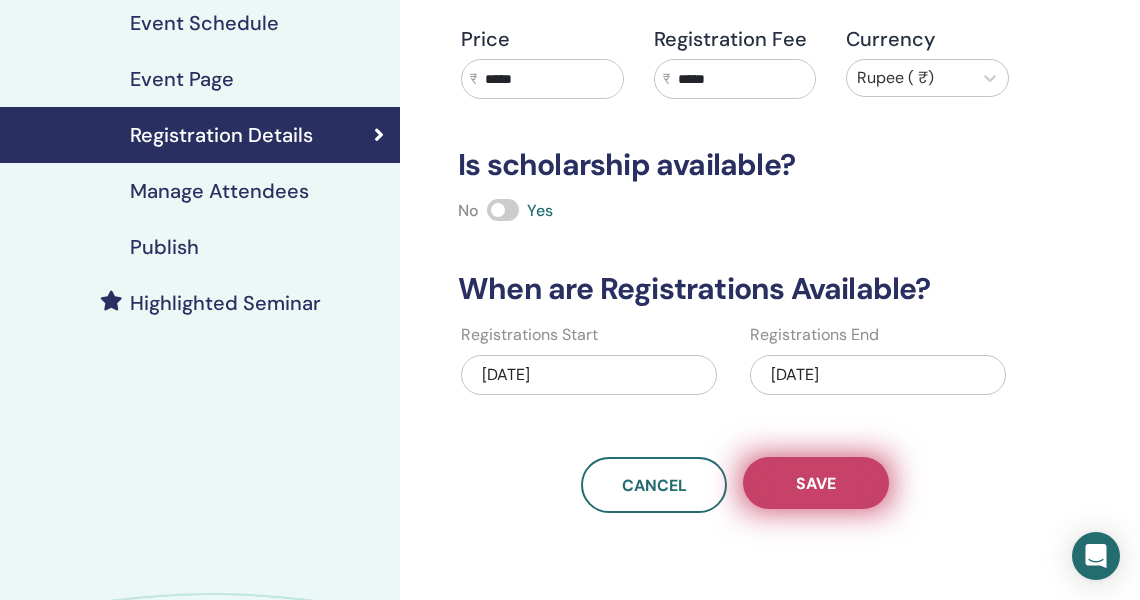 click on "Save" at bounding box center [816, 483] 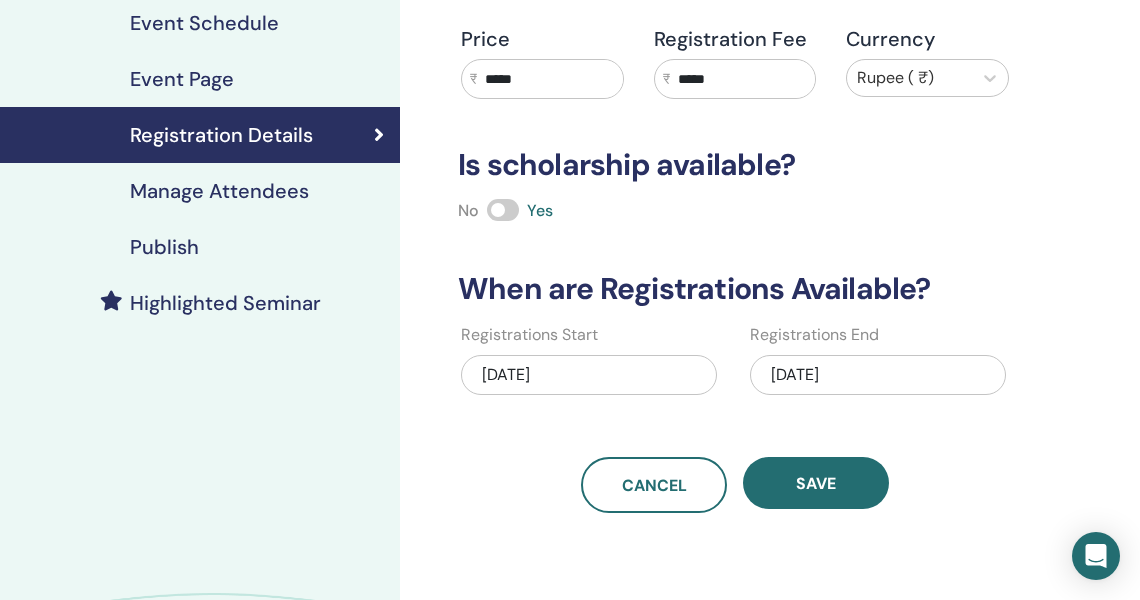 click on "Publish" at bounding box center (200, 247) 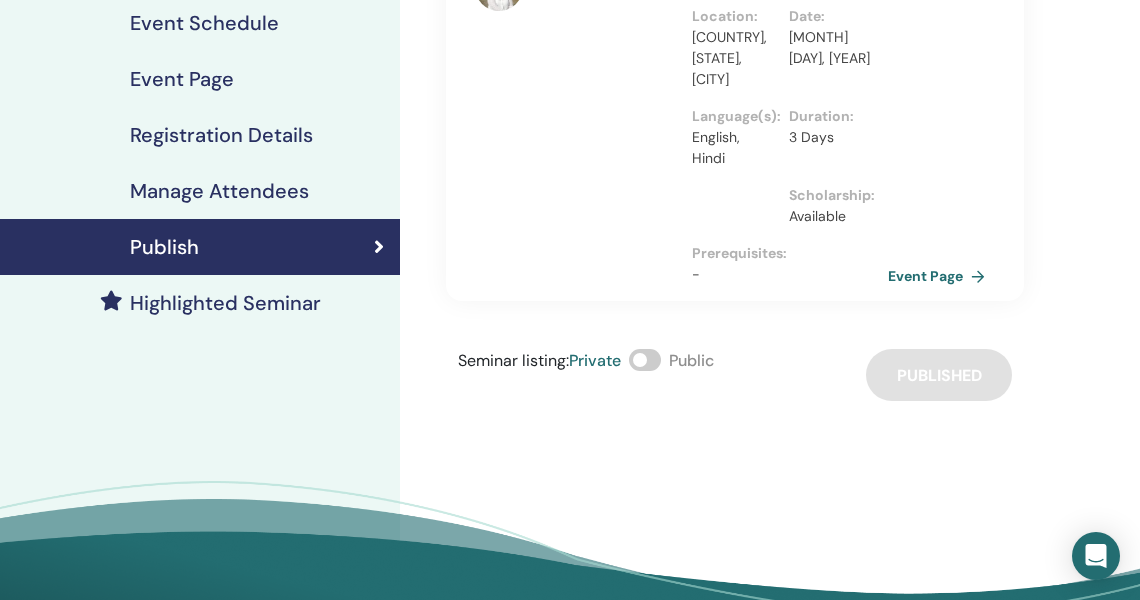 click on "Event Page" at bounding box center (940, 276) 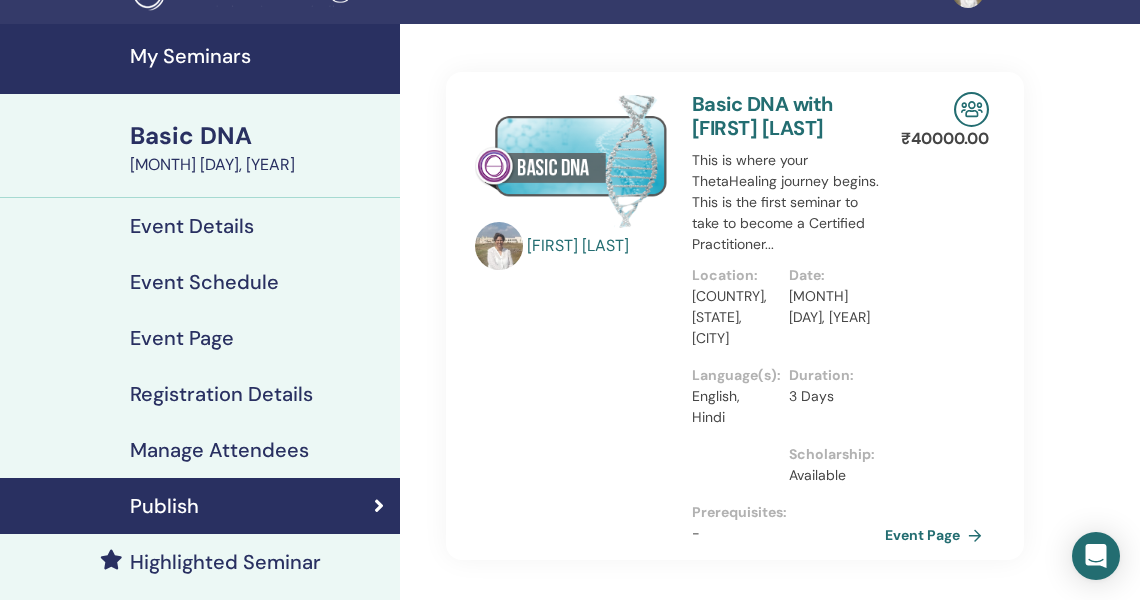 scroll, scrollTop: 39, scrollLeft: 0, axis: vertical 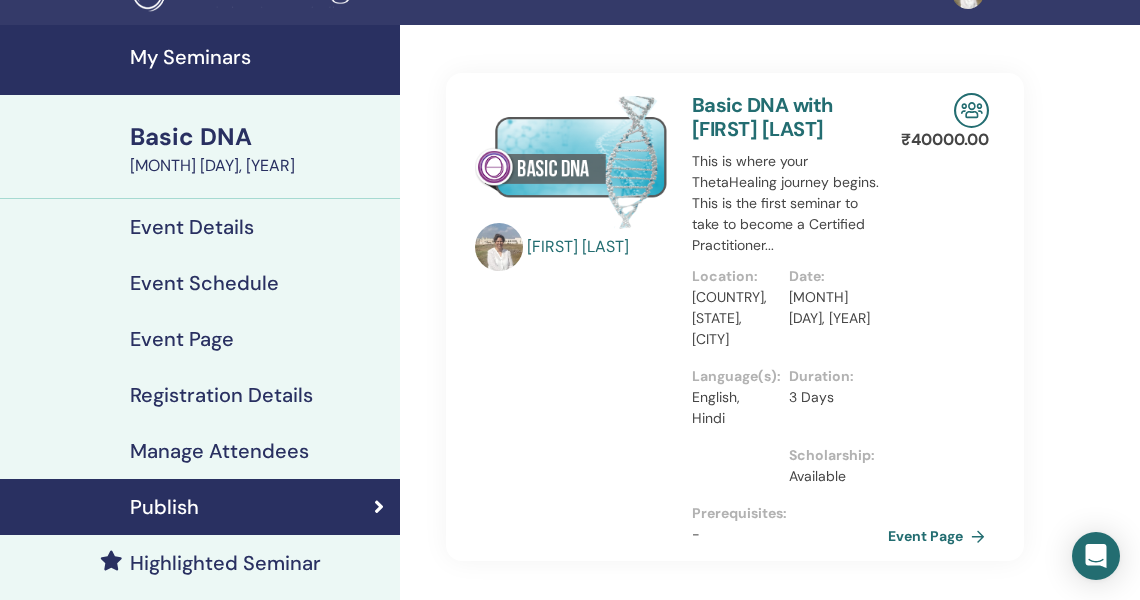 click on "Event Page" at bounding box center (940, 536) 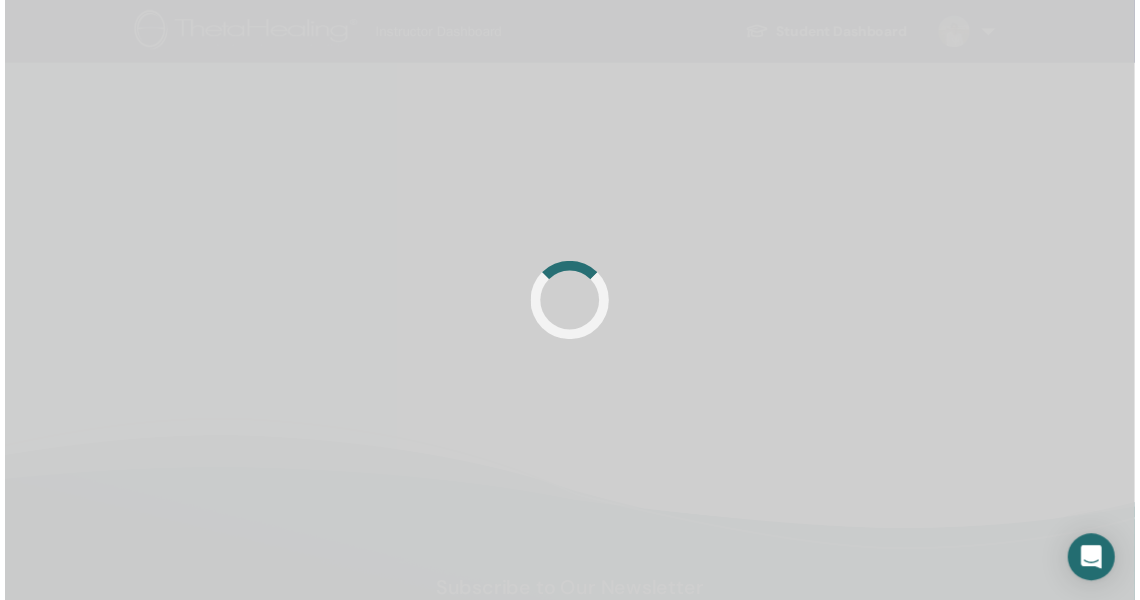 scroll, scrollTop: 39, scrollLeft: 0, axis: vertical 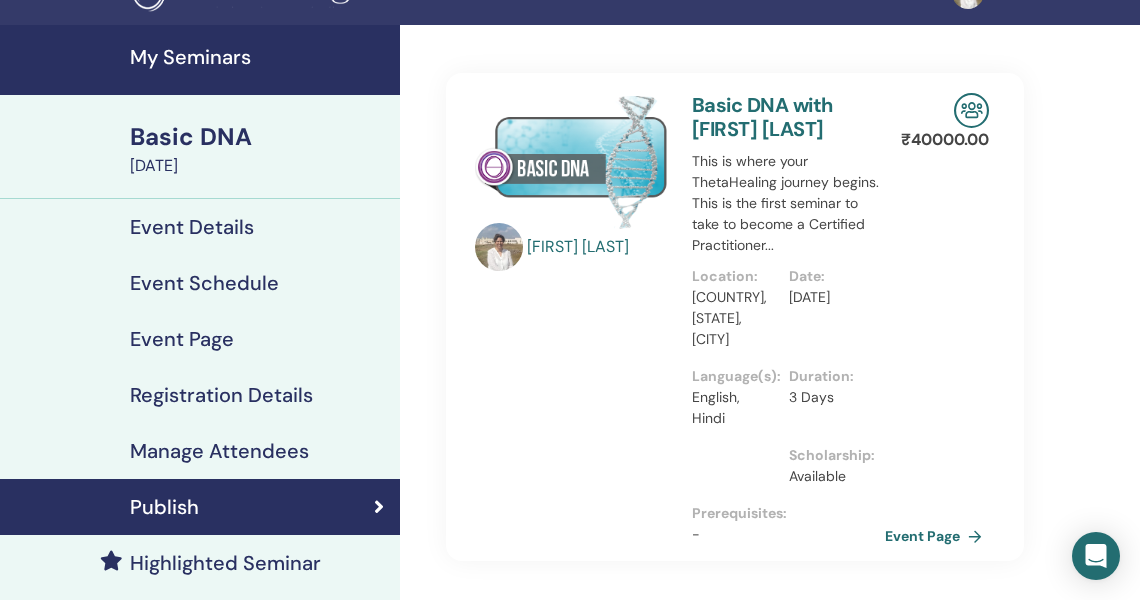 click on "Event Details" at bounding box center [192, 227] 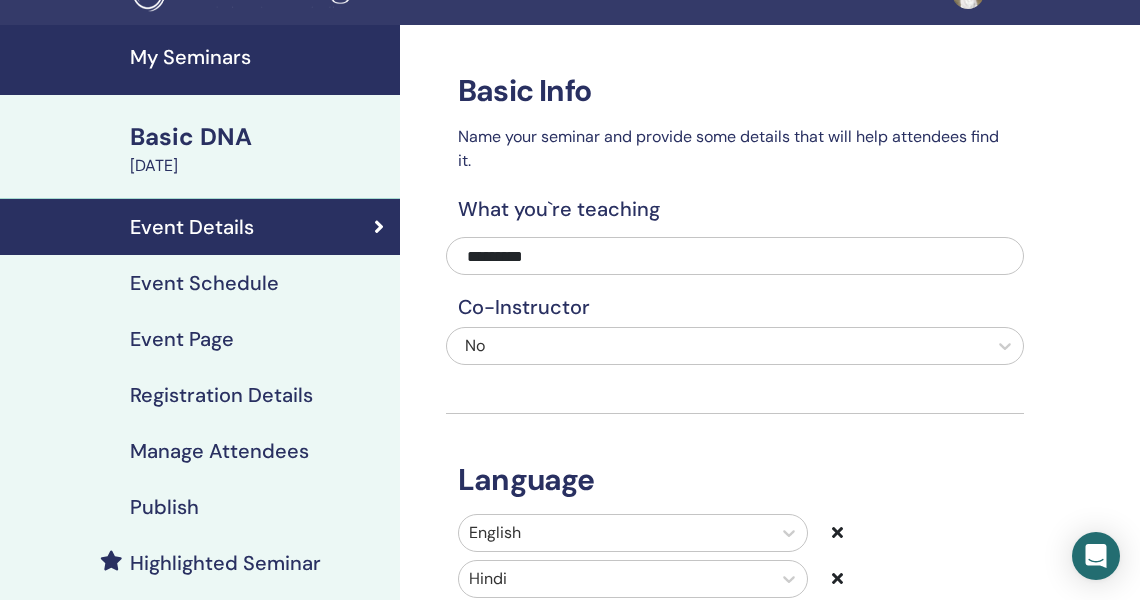 click on "Event Schedule" at bounding box center [204, 283] 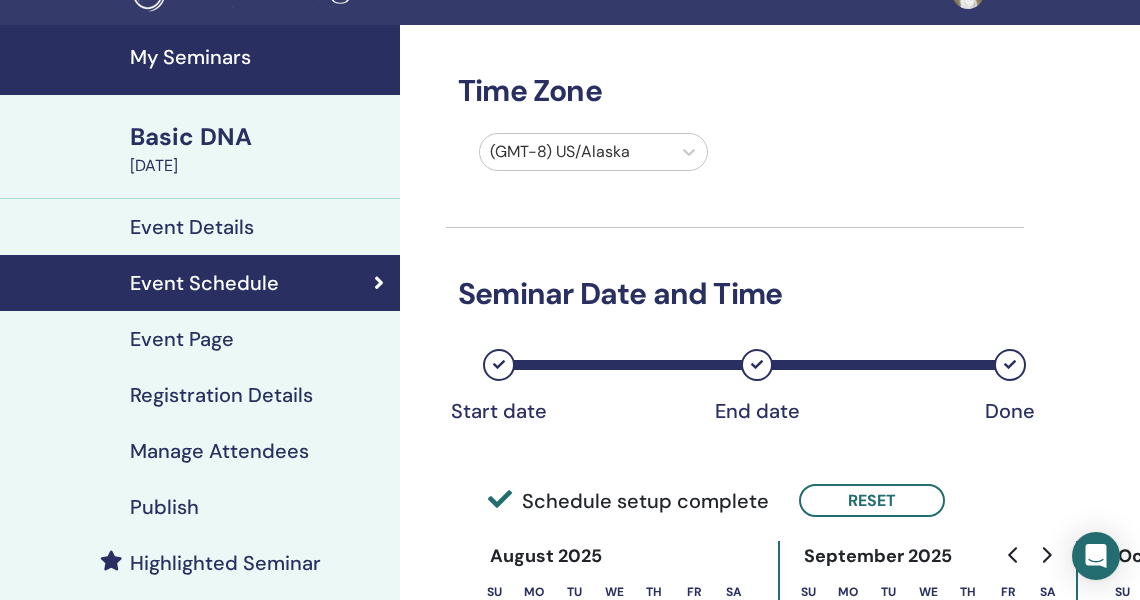 click on "Event Page" at bounding box center [182, 339] 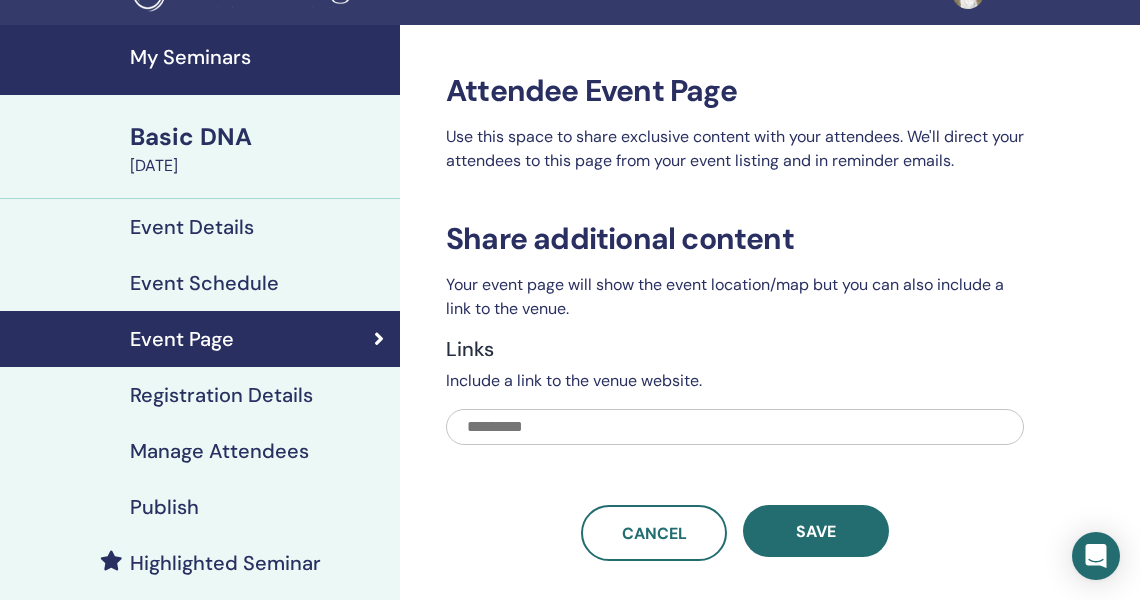 click on "Registration Details" at bounding box center [221, 395] 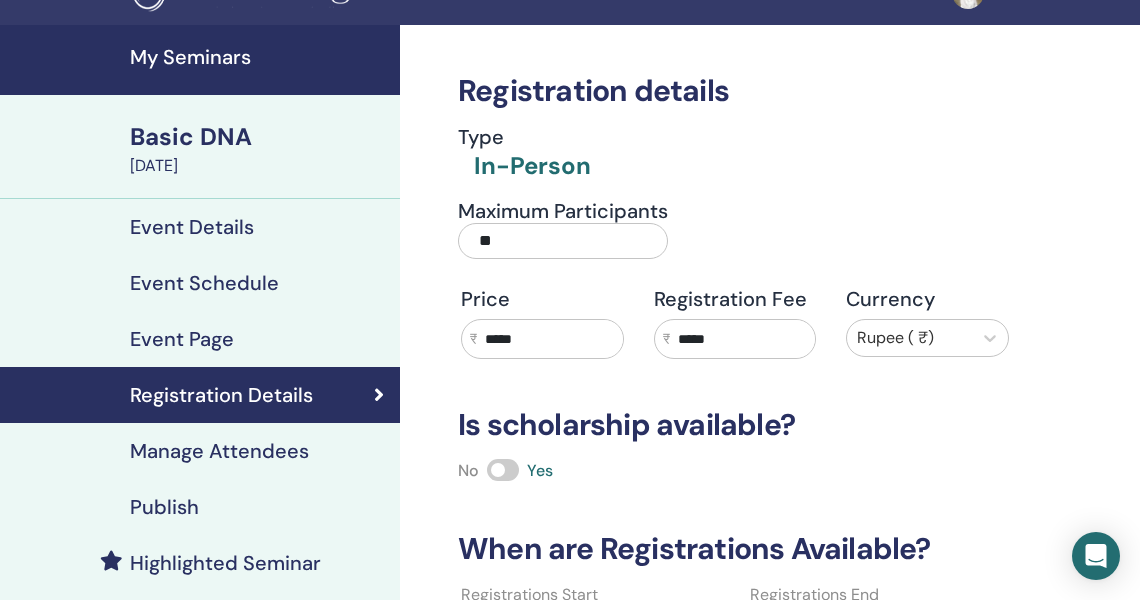 click on "*****" at bounding box center [550, 339] 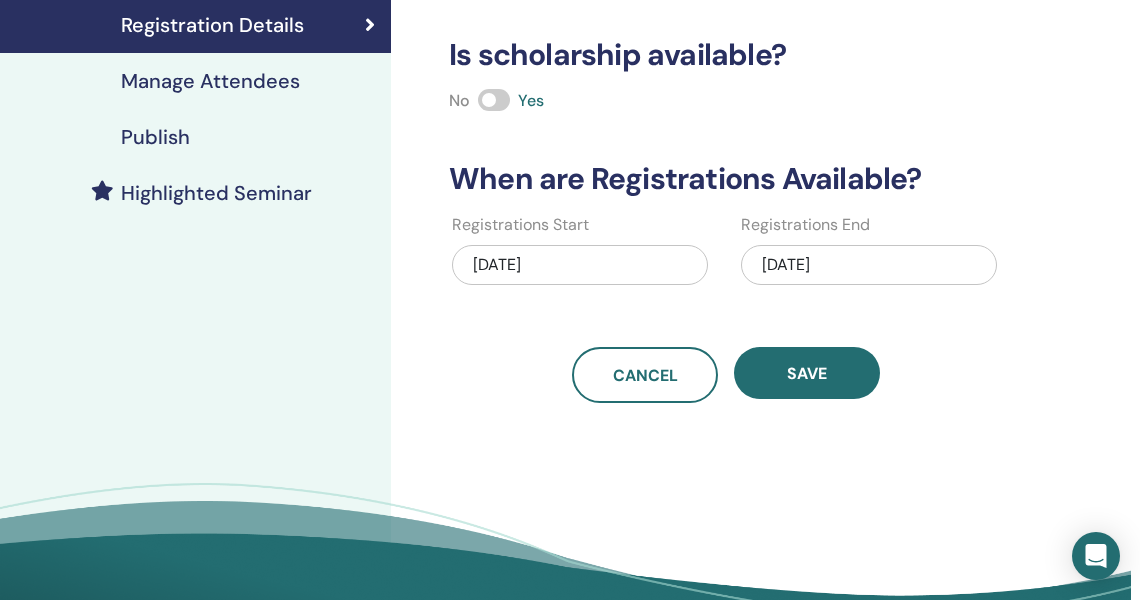 scroll, scrollTop: 443, scrollLeft: 9, axis: both 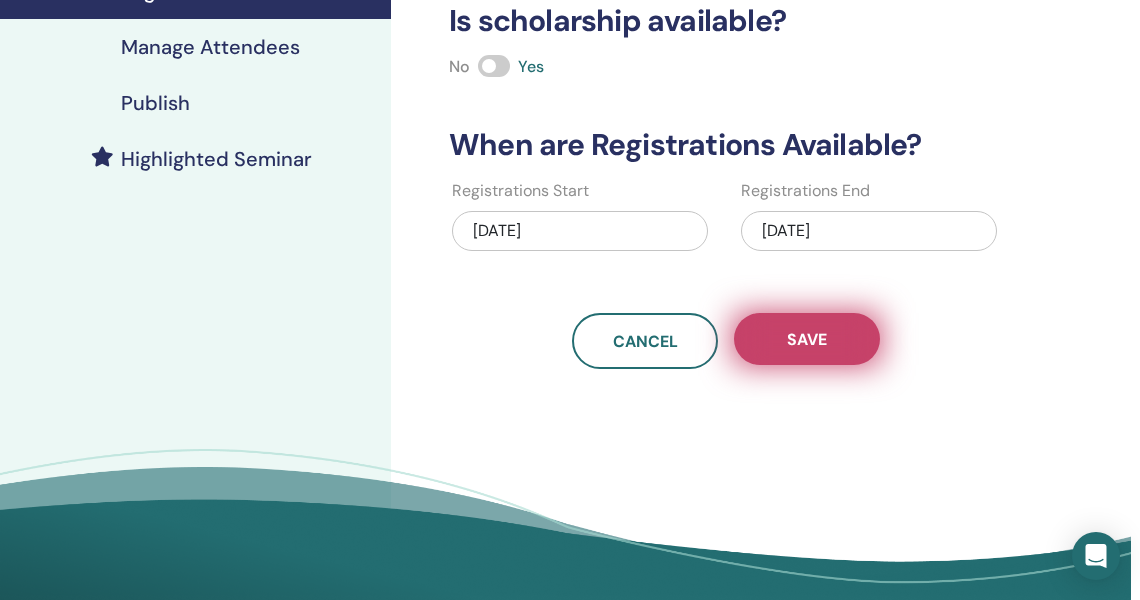 type on "*****" 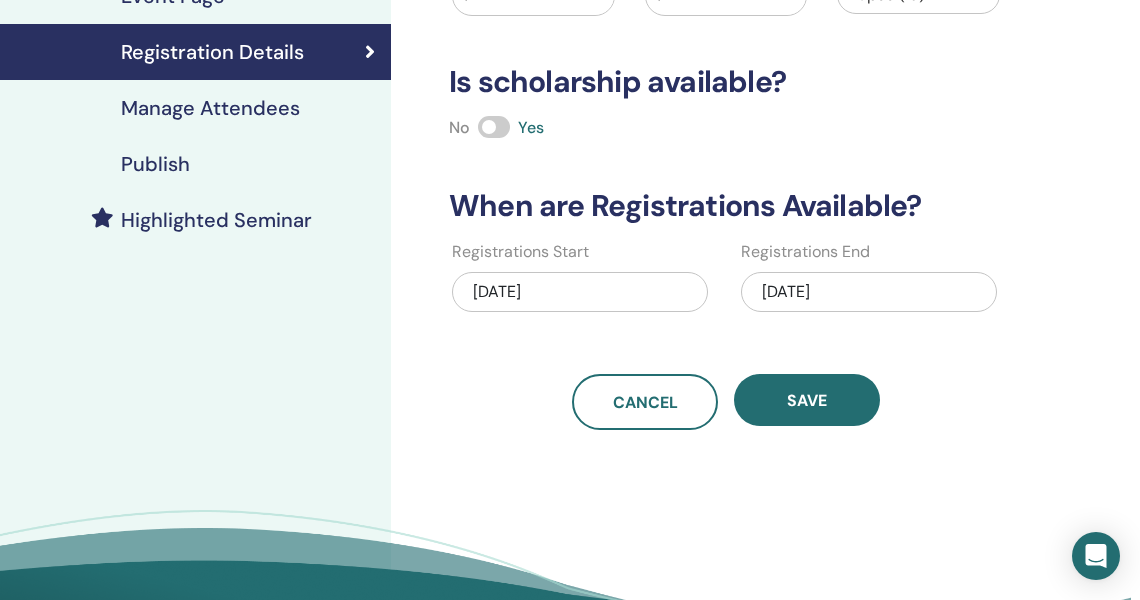 scroll, scrollTop: 383, scrollLeft: 9, axis: both 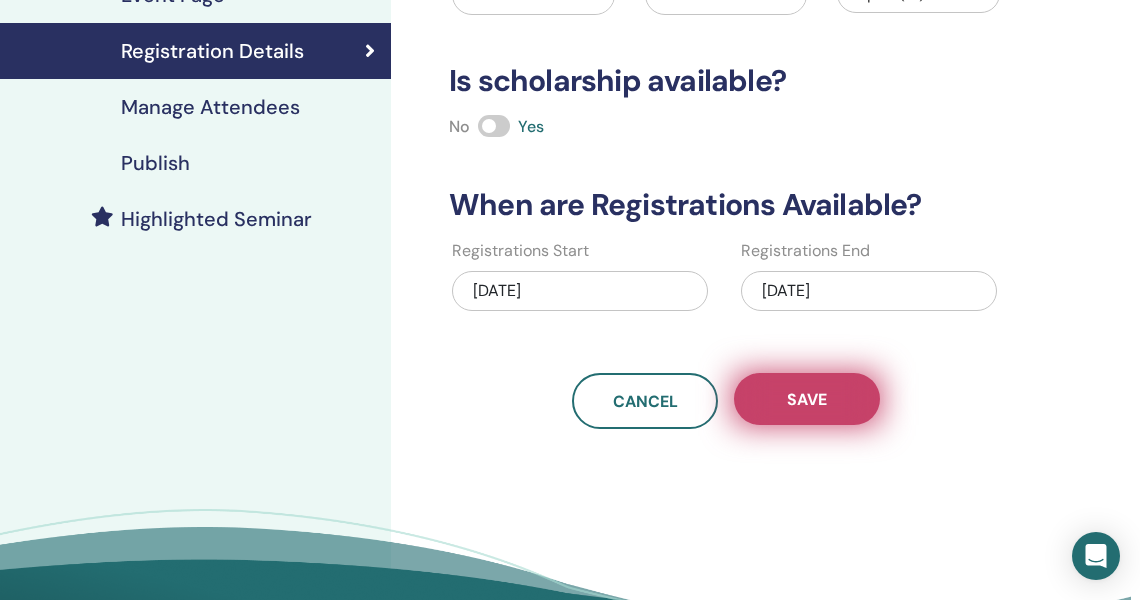 click on "Save" at bounding box center [807, 399] 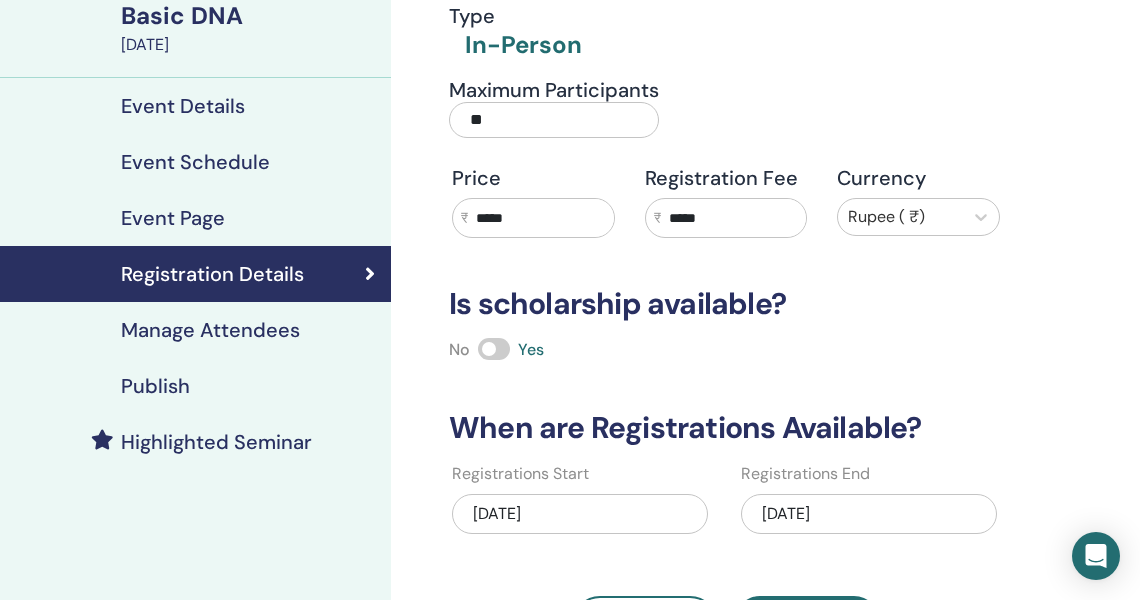 scroll, scrollTop: 159, scrollLeft: 9, axis: both 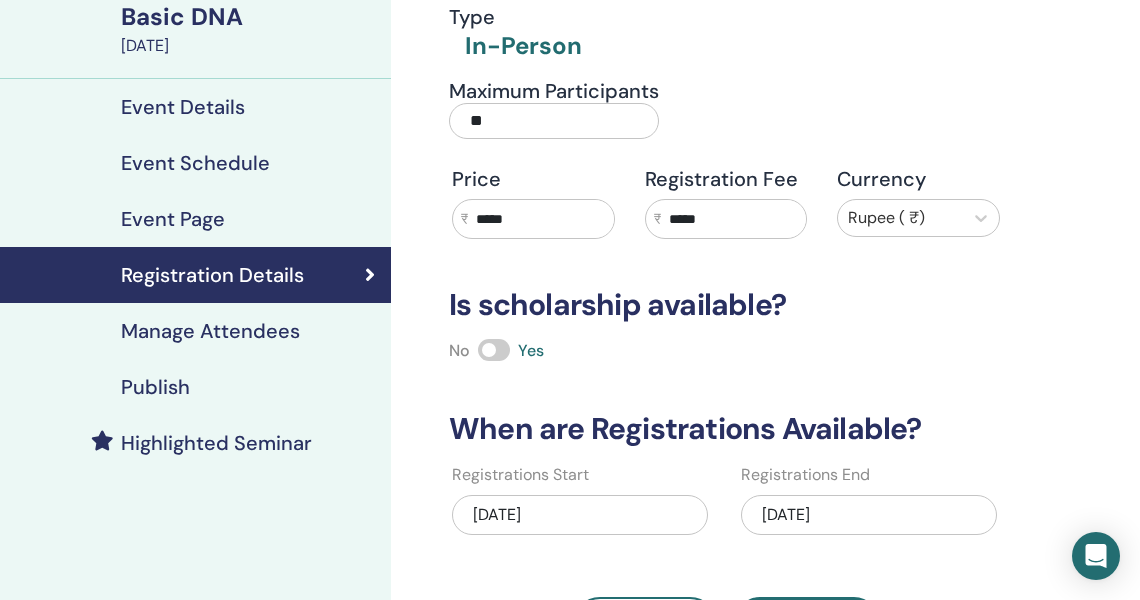 click on "Event Page" at bounding box center [173, 219] 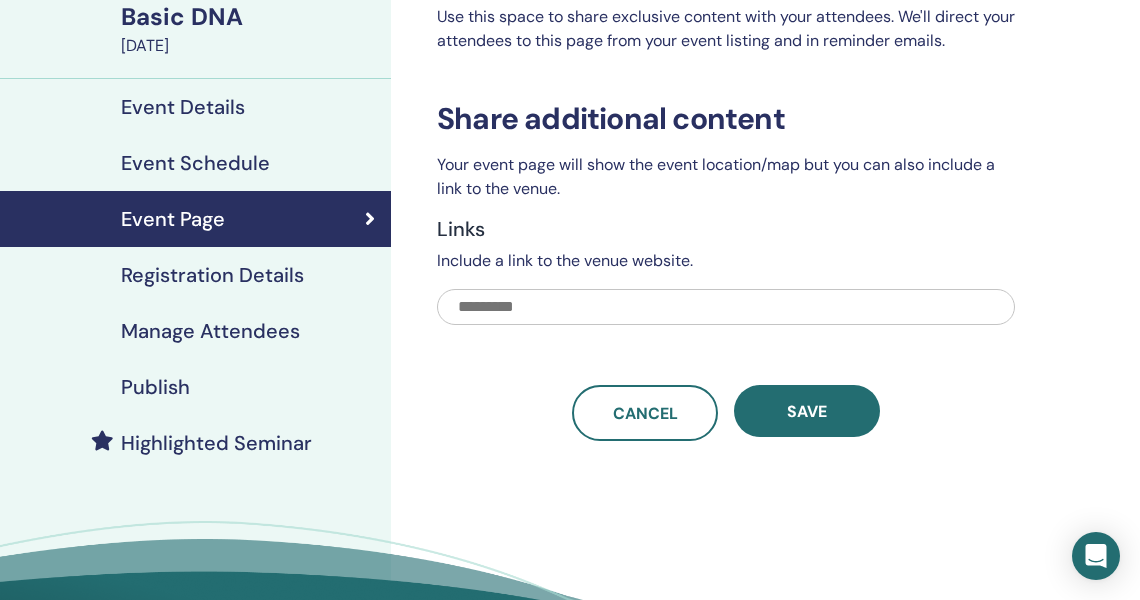 click on "Attendee Event Page Use this space to share exclusive content with your attendees. We'll direct your attendees to this page from your event listing and in reminder emails. Share additional content Your event page will show the event location/map but you can also include a link to the venue. Links Include a link to the venue website. Cancel Save" at bounding box center [791, 313] 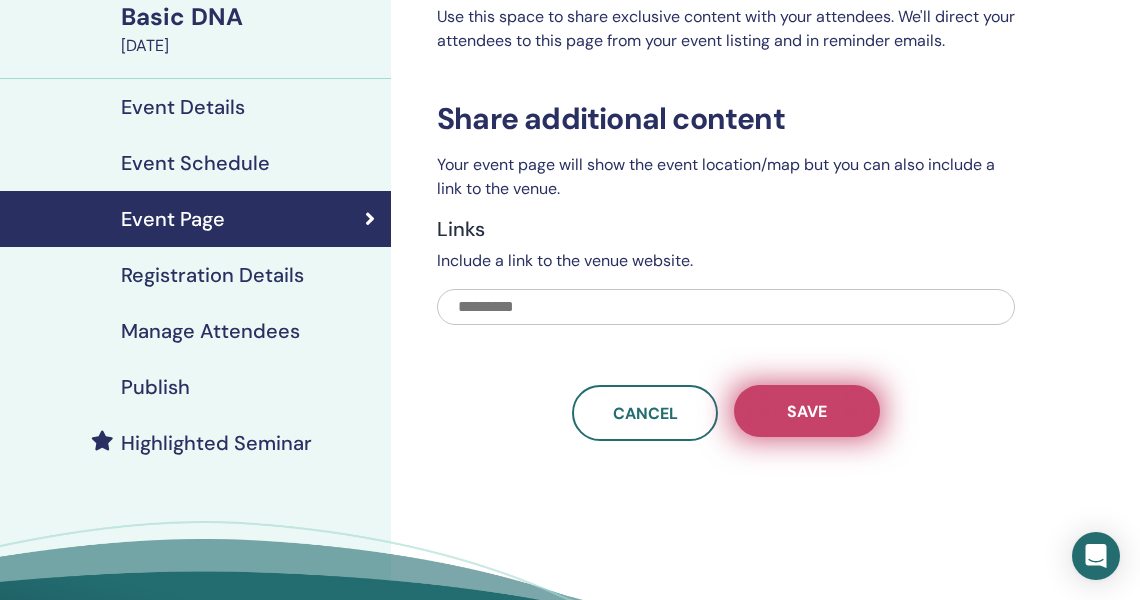 click on "Save" at bounding box center [807, 411] 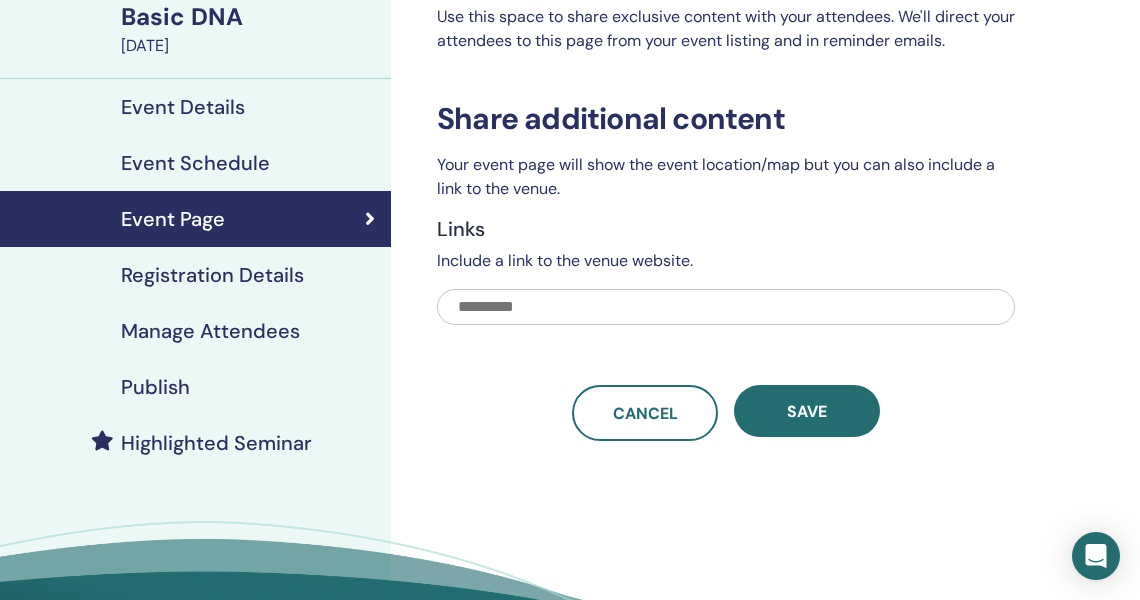 scroll, scrollTop: 0, scrollLeft: 0, axis: both 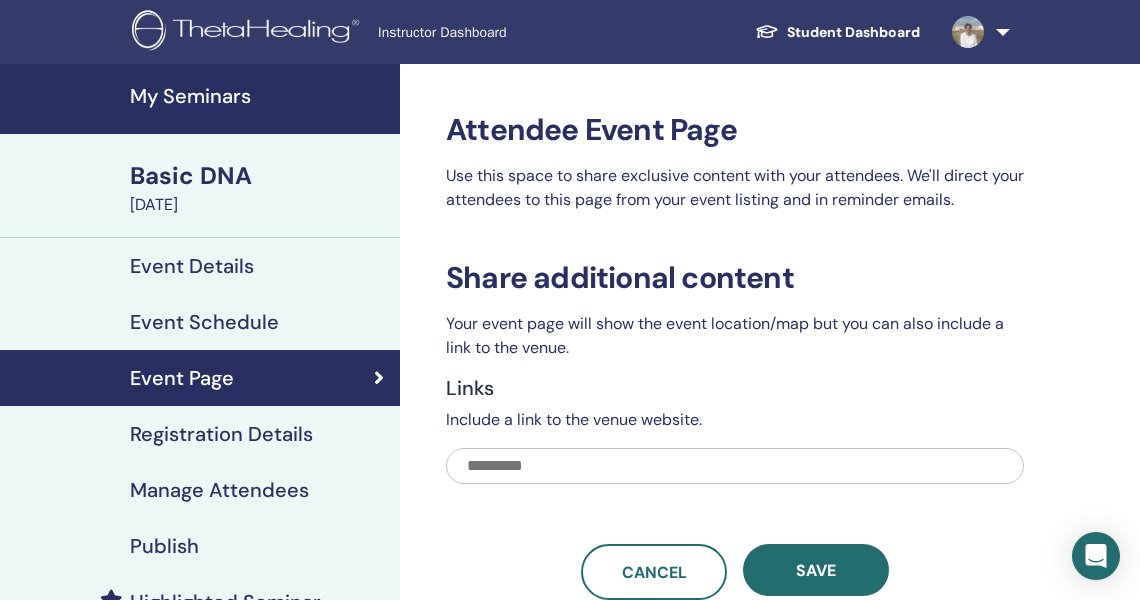 click on "Event Details" at bounding box center (192, 266) 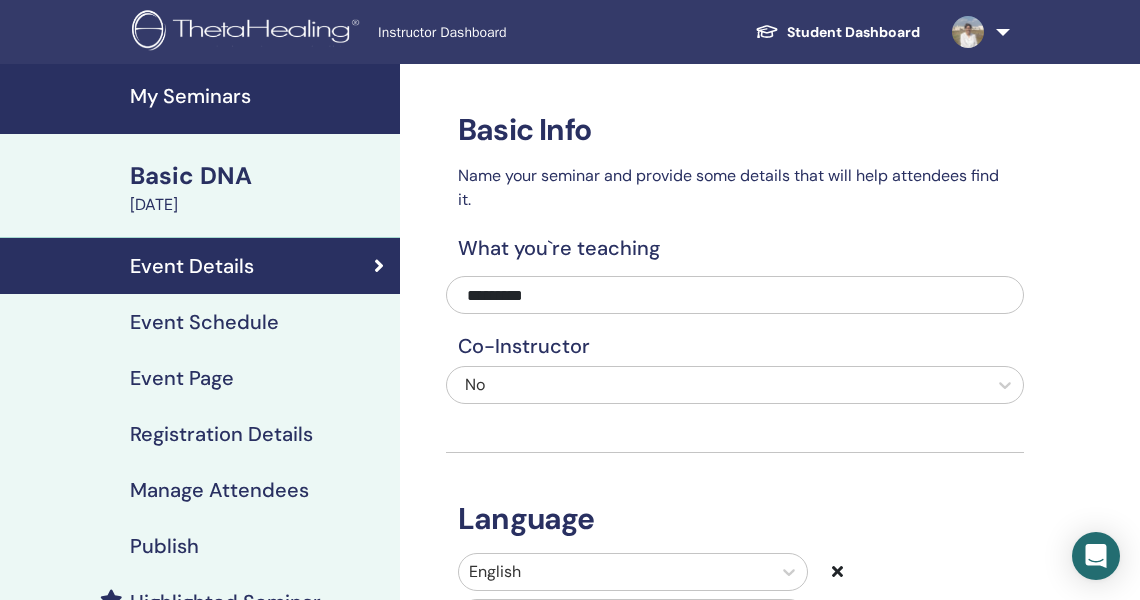 click on "Publish" at bounding box center (164, 546) 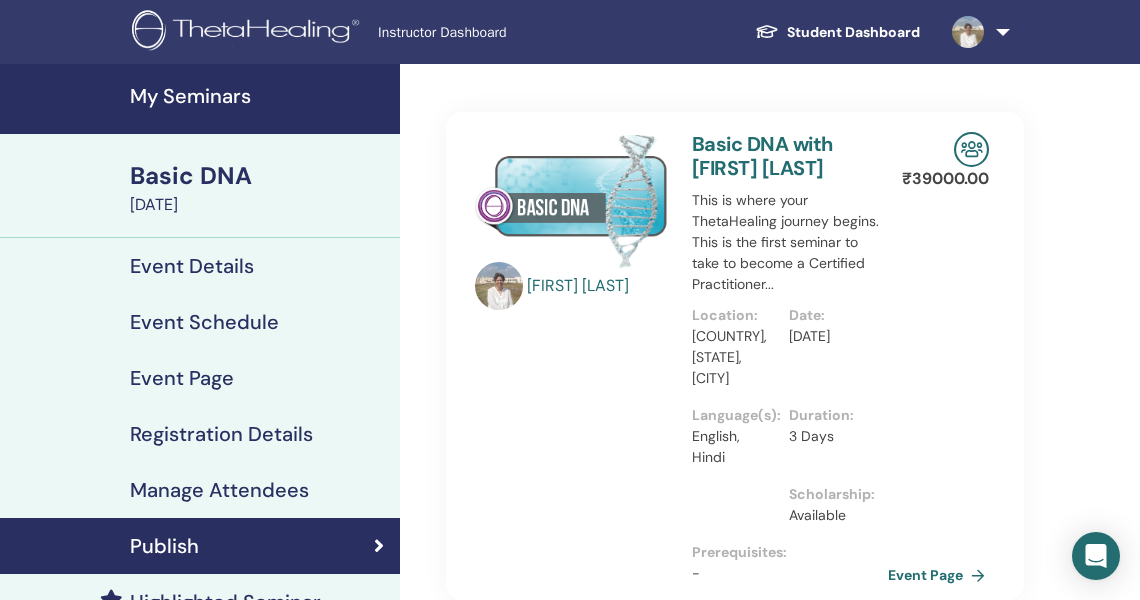 click on "Event Page" at bounding box center [940, 575] 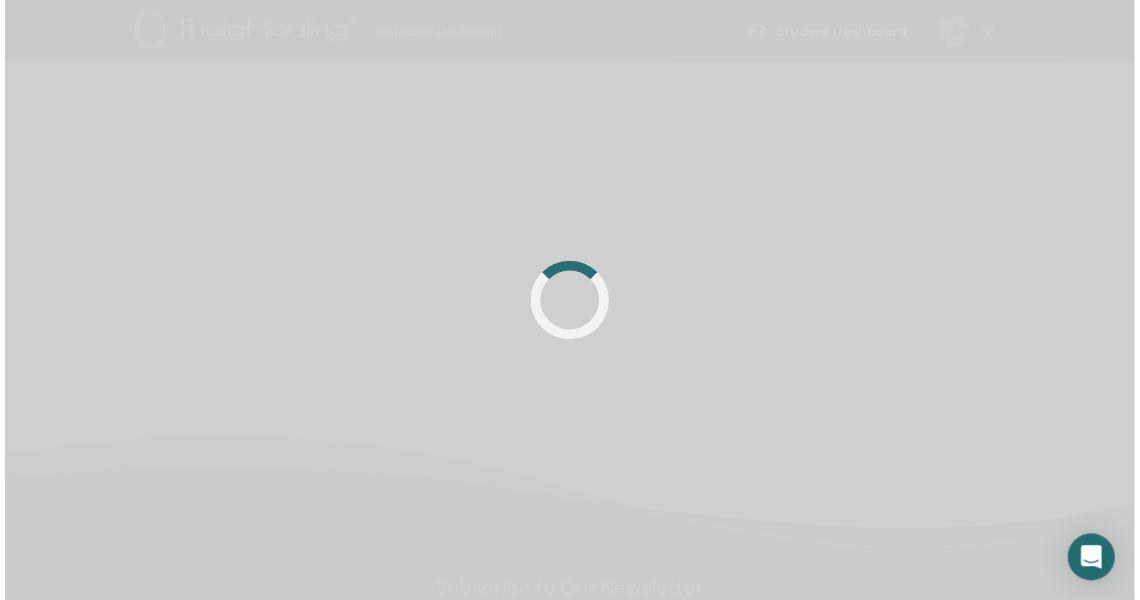 scroll, scrollTop: 0, scrollLeft: 0, axis: both 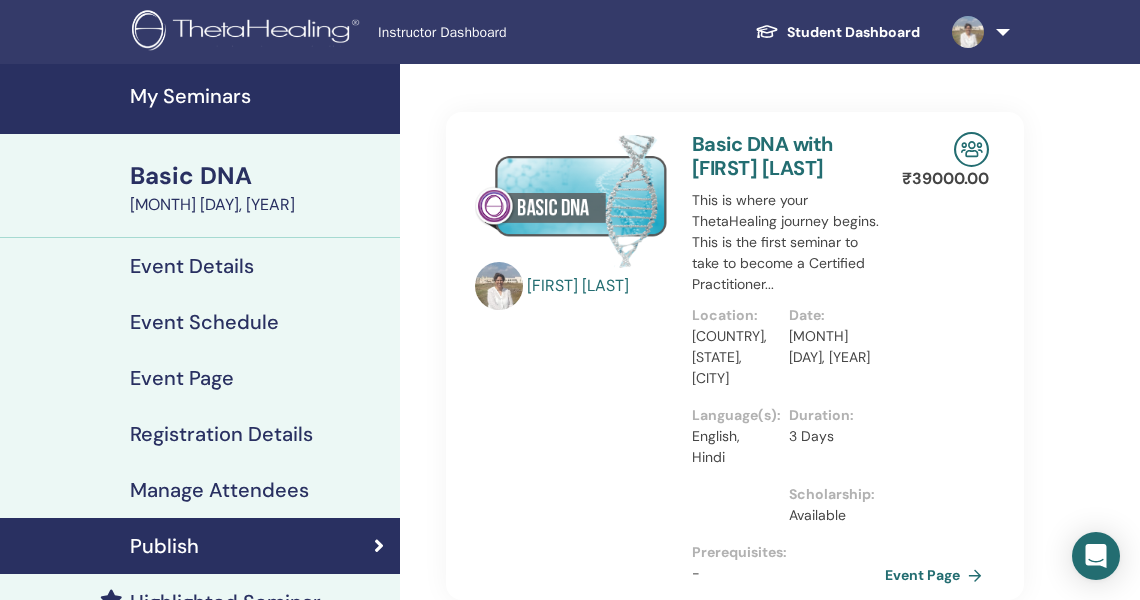 click on "Event Page" at bounding box center [182, 378] 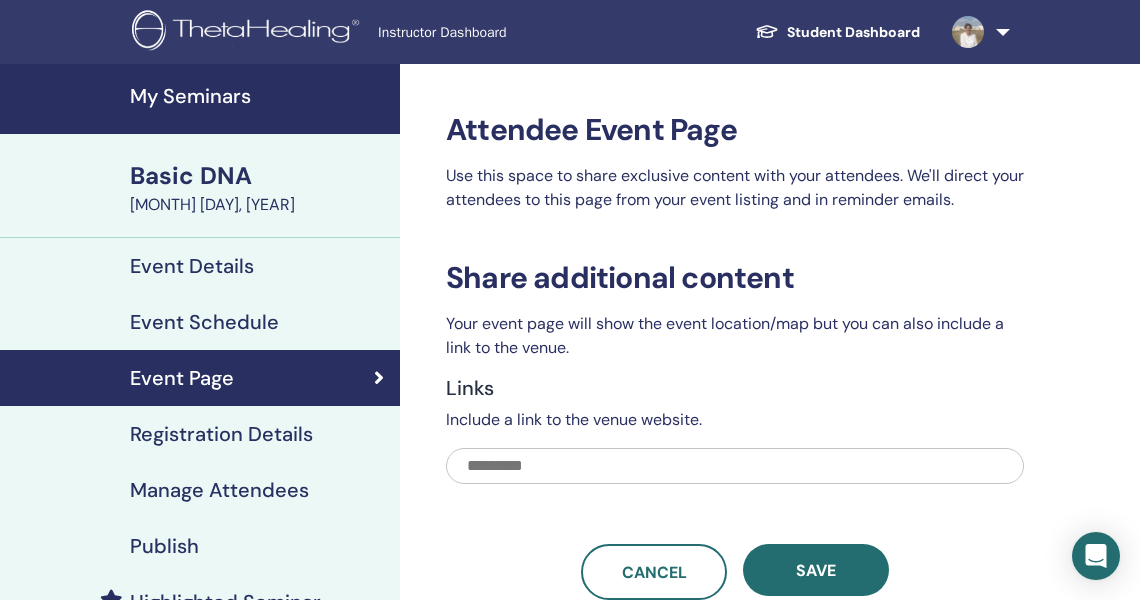click on "Registration Details" at bounding box center [221, 434] 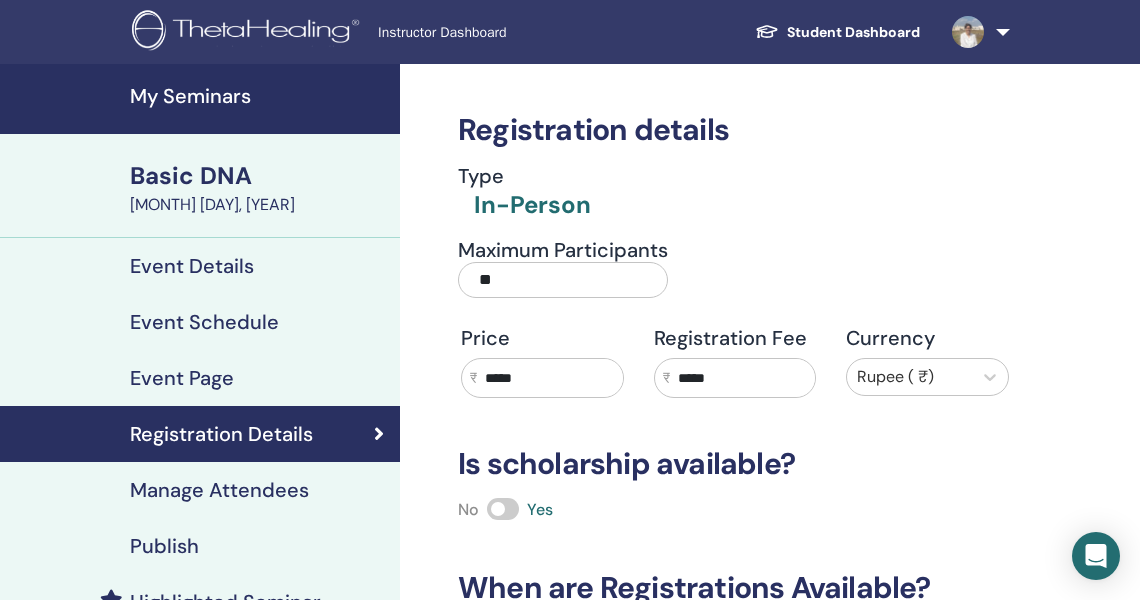 click on "*****" at bounding box center [550, 378] 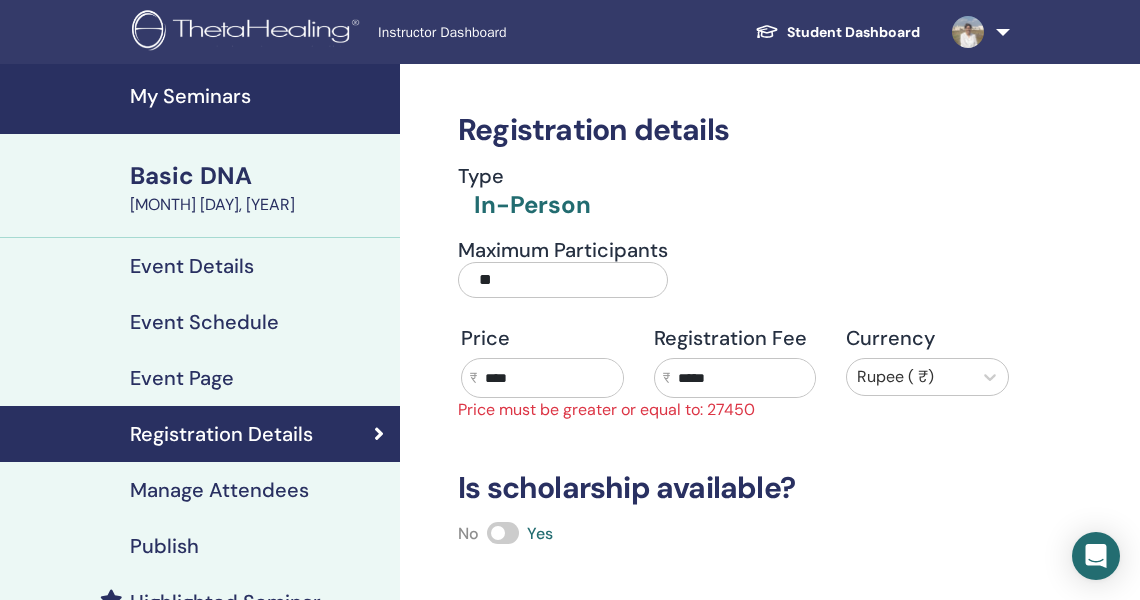type on "*****" 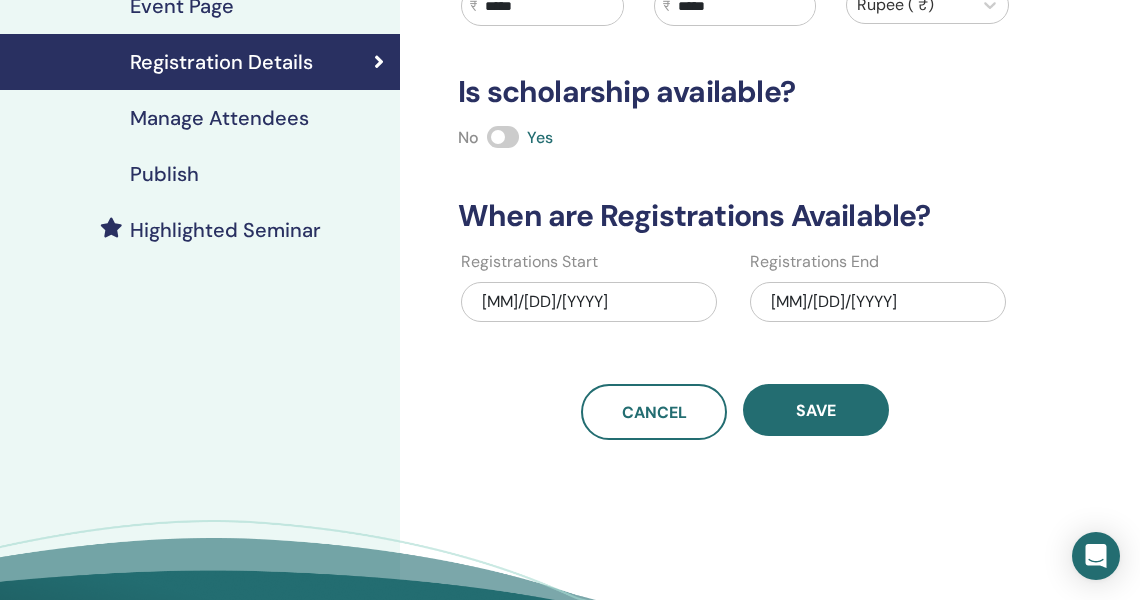 scroll, scrollTop: 373, scrollLeft: 0, axis: vertical 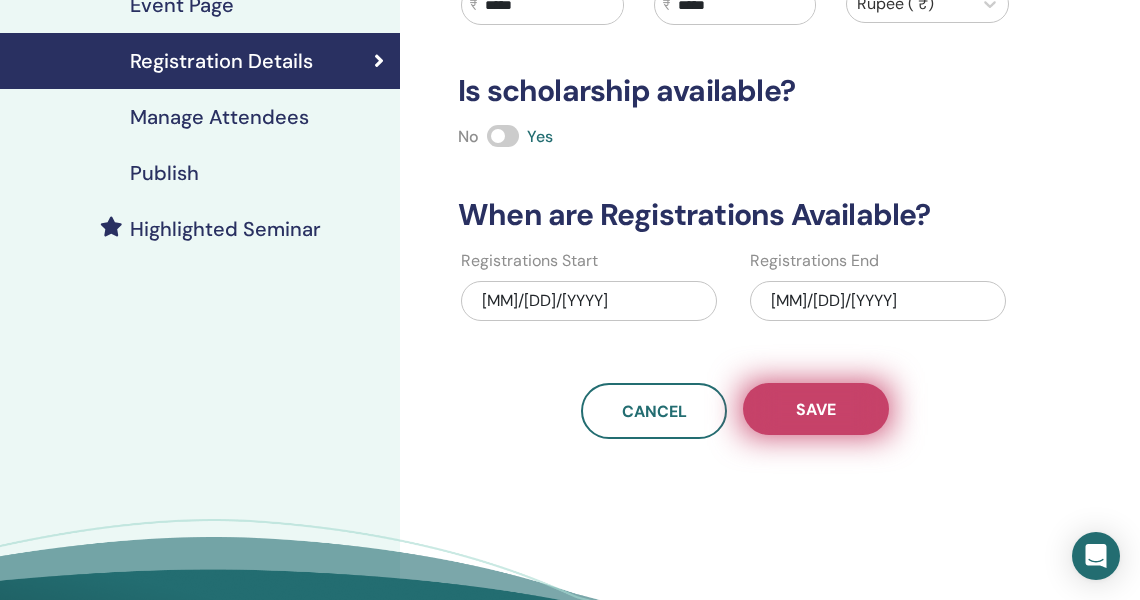 click on "Save" at bounding box center [816, 409] 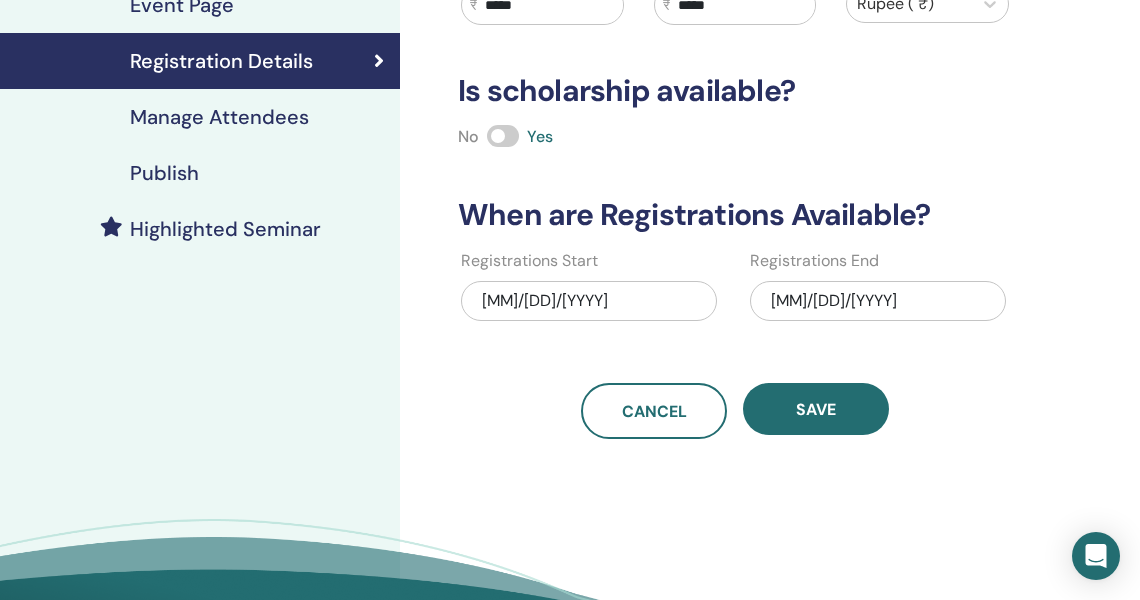 scroll, scrollTop: 198, scrollLeft: 0, axis: vertical 